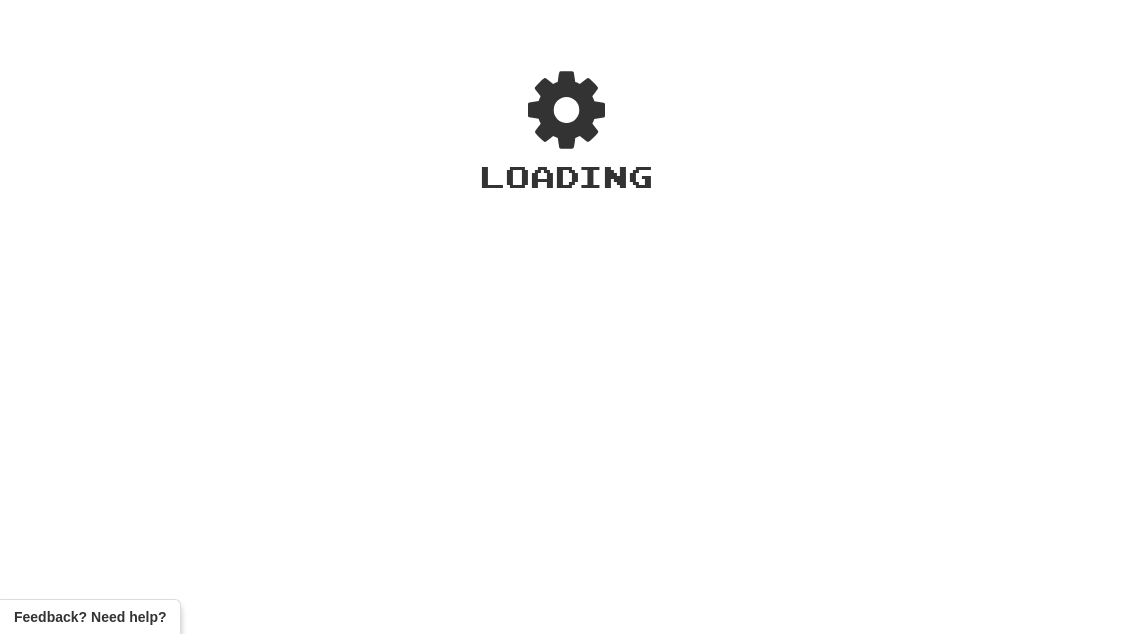 scroll, scrollTop: 0, scrollLeft: 0, axis: both 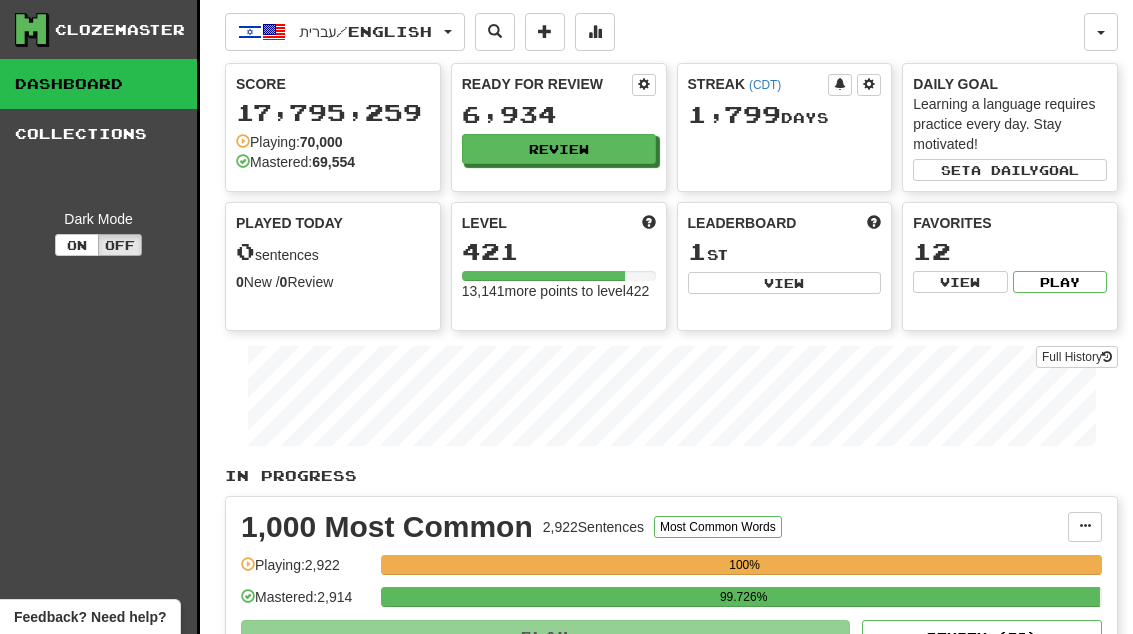 click on "Review" at bounding box center (559, 149) 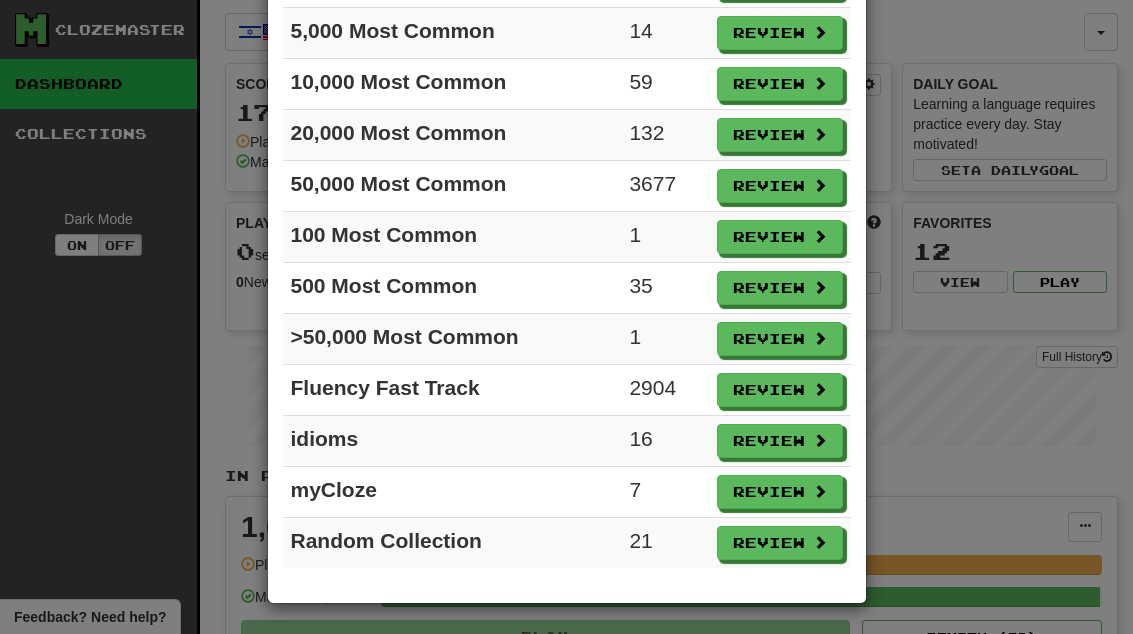 scroll, scrollTop: 377, scrollLeft: 0, axis: vertical 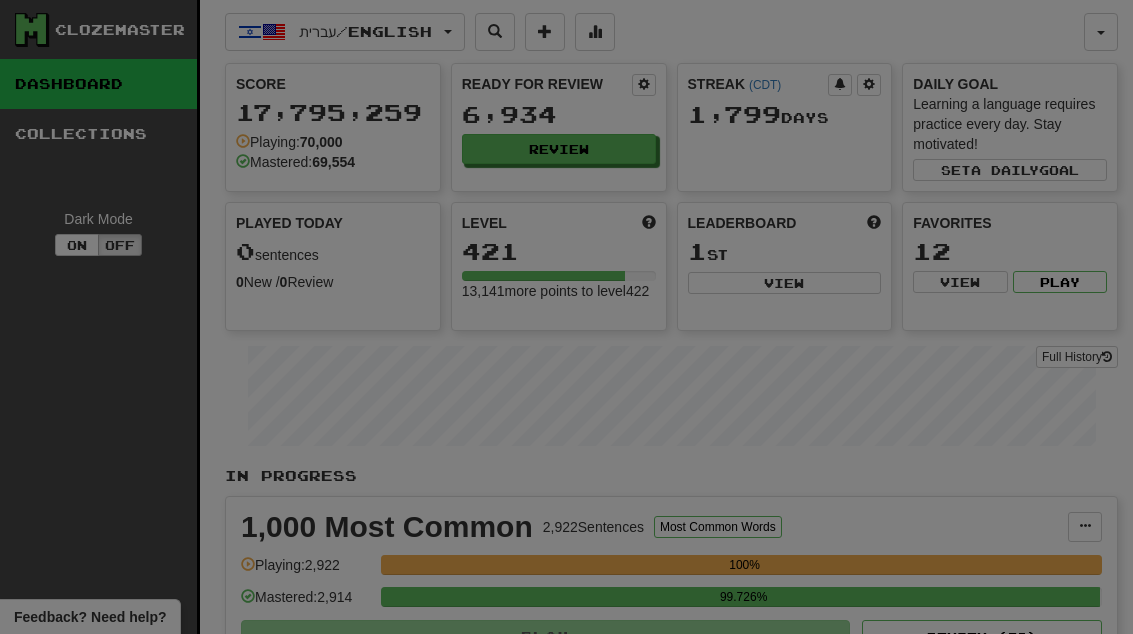 select on "**" 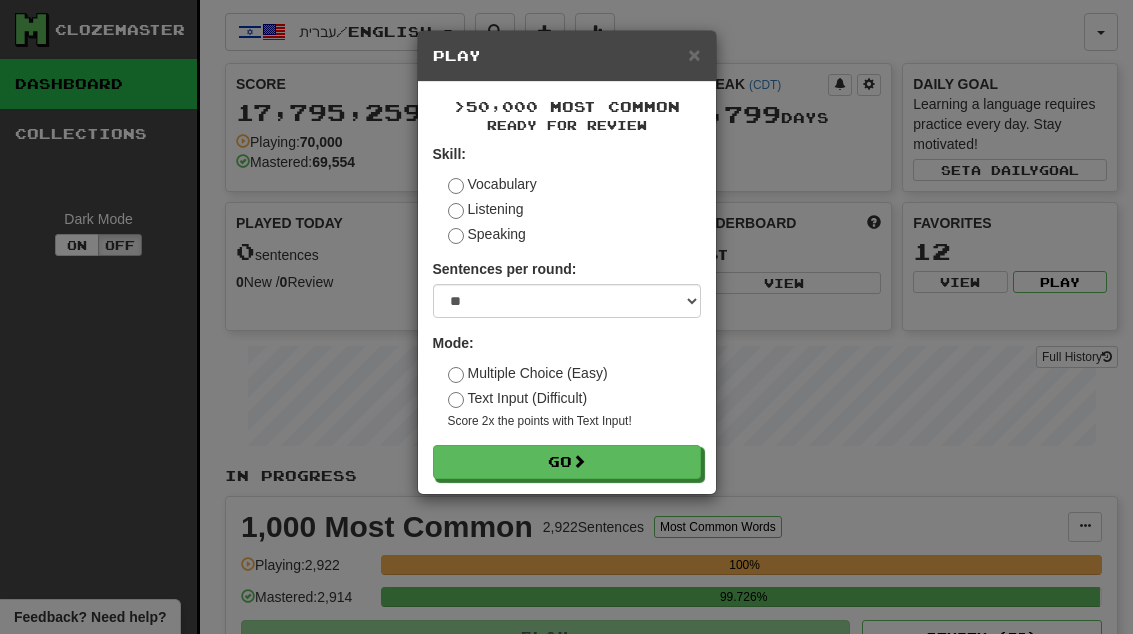 click on "Go" at bounding box center (567, 462) 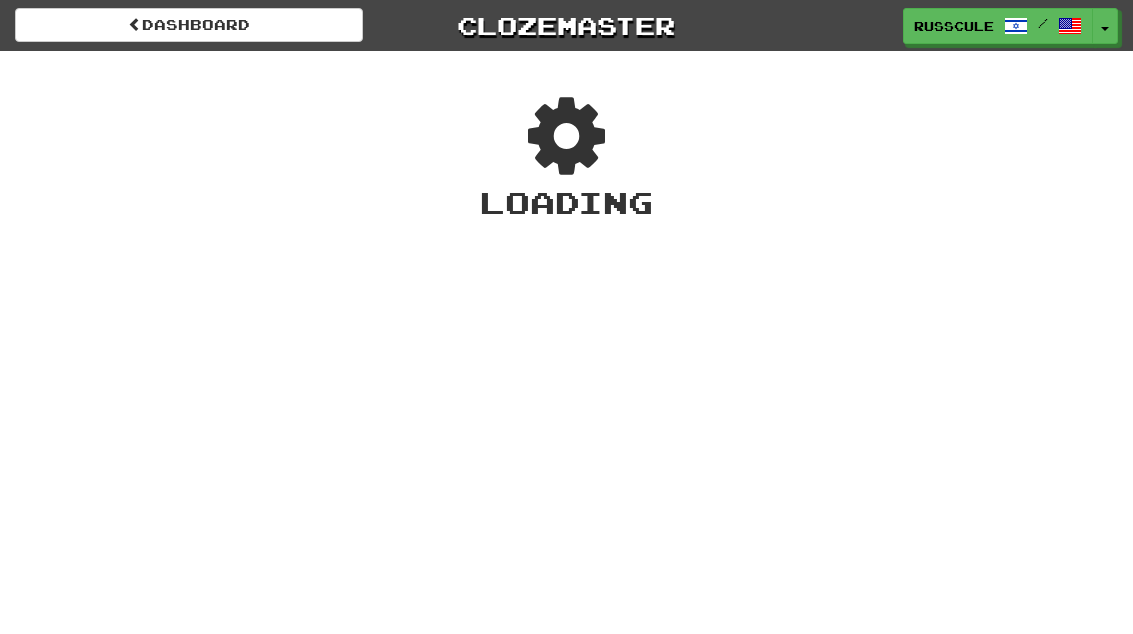 scroll, scrollTop: 0, scrollLeft: 0, axis: both 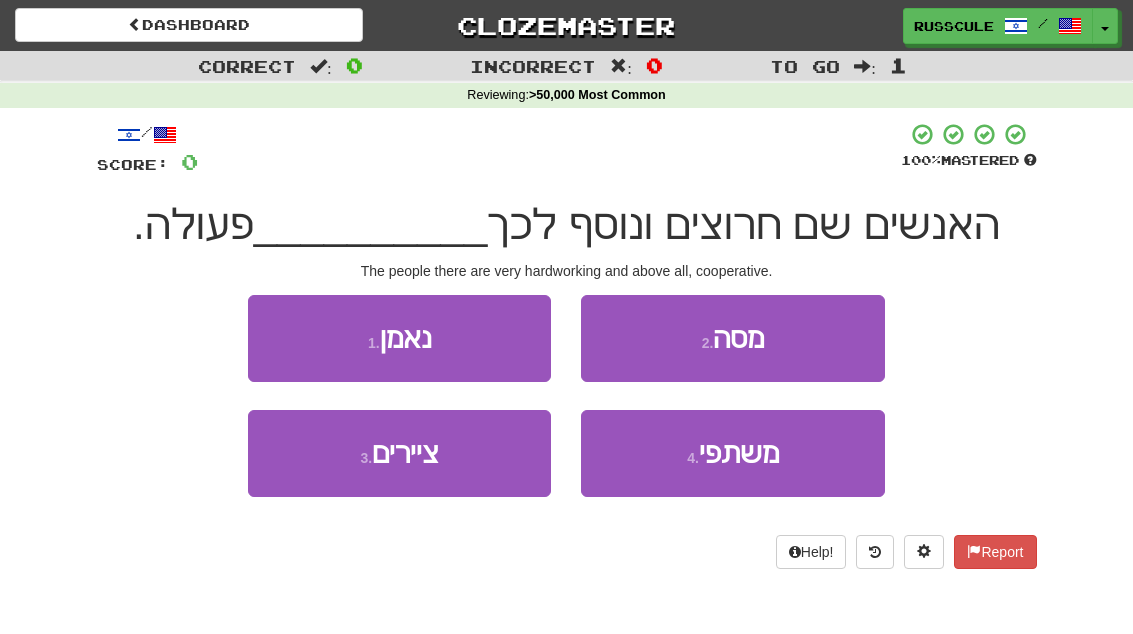 click on "משתפי" at bounding box center [739, 453] 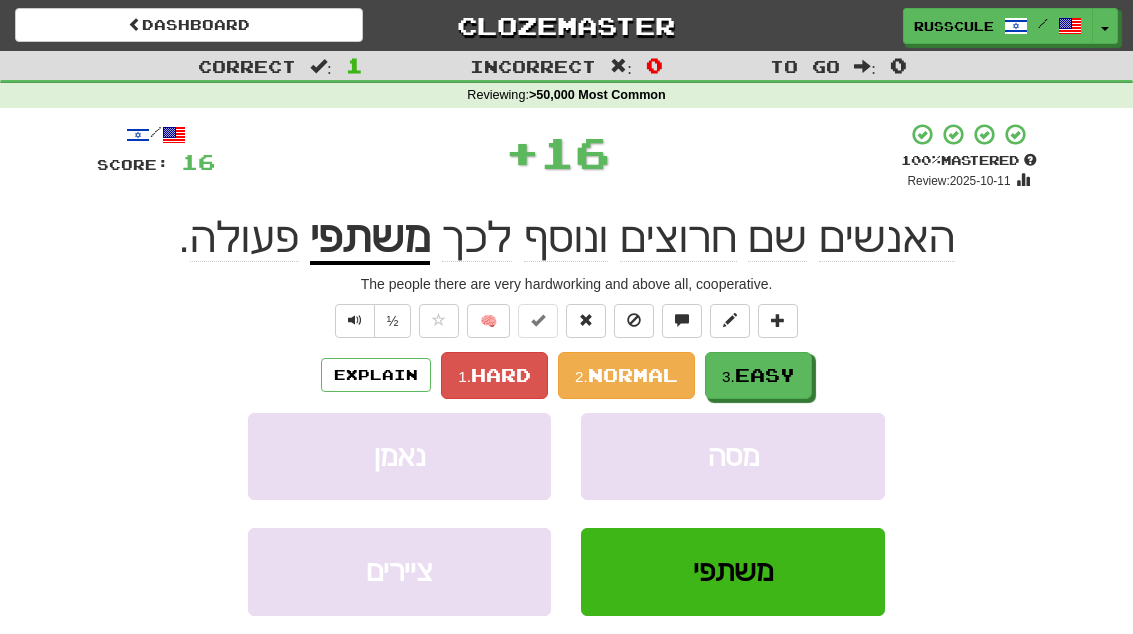 click on "Easy" at bounding box center [765, 375] 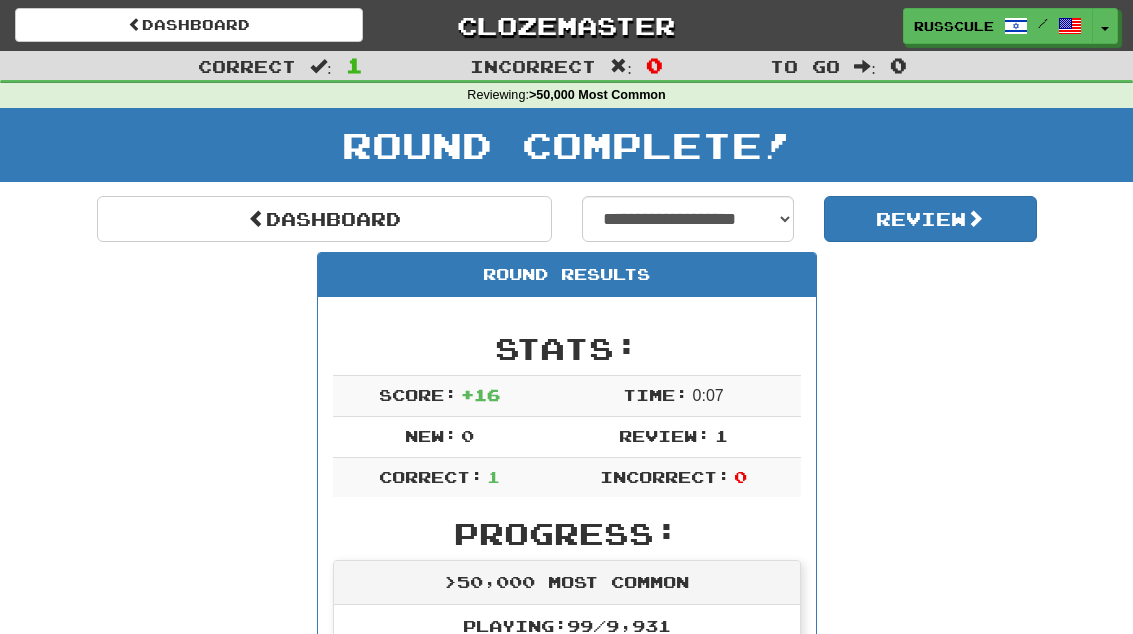 click on "Dashboard" at bounding box center (324, 219) 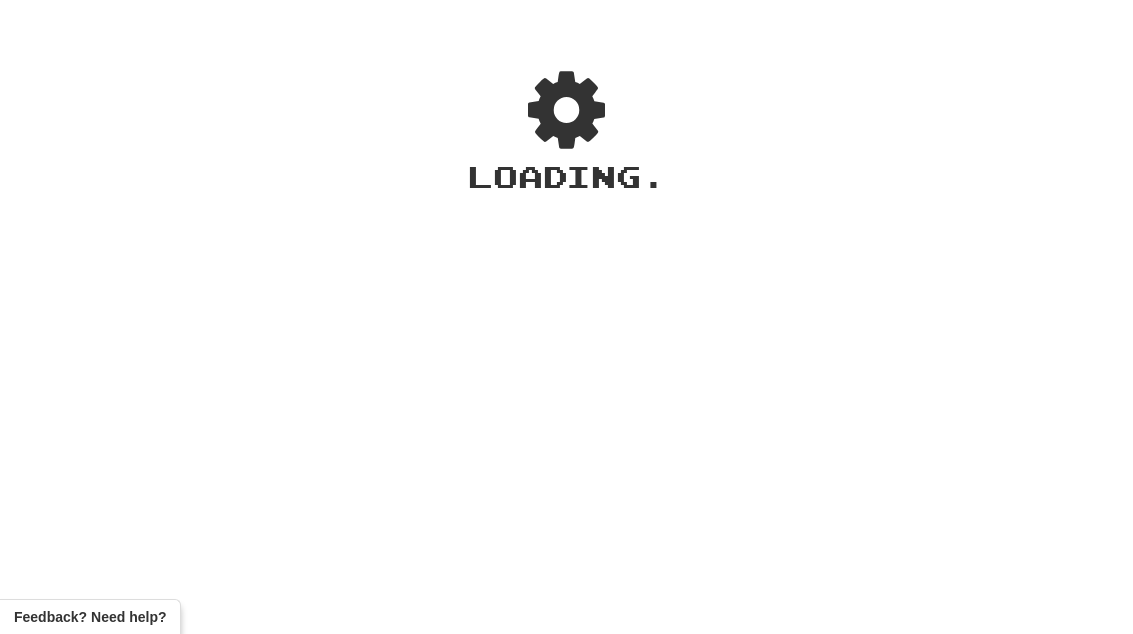scroll, scrollTop: 0, scrollLeft: 0, axis: both 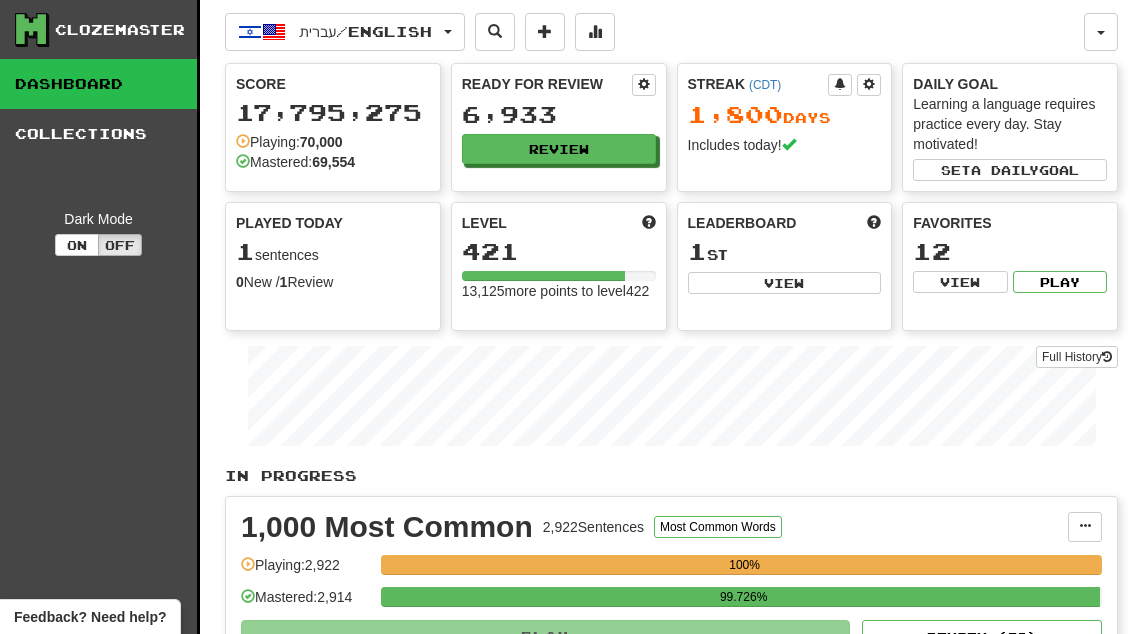 click on "Review" at bounding box center (559, 149) 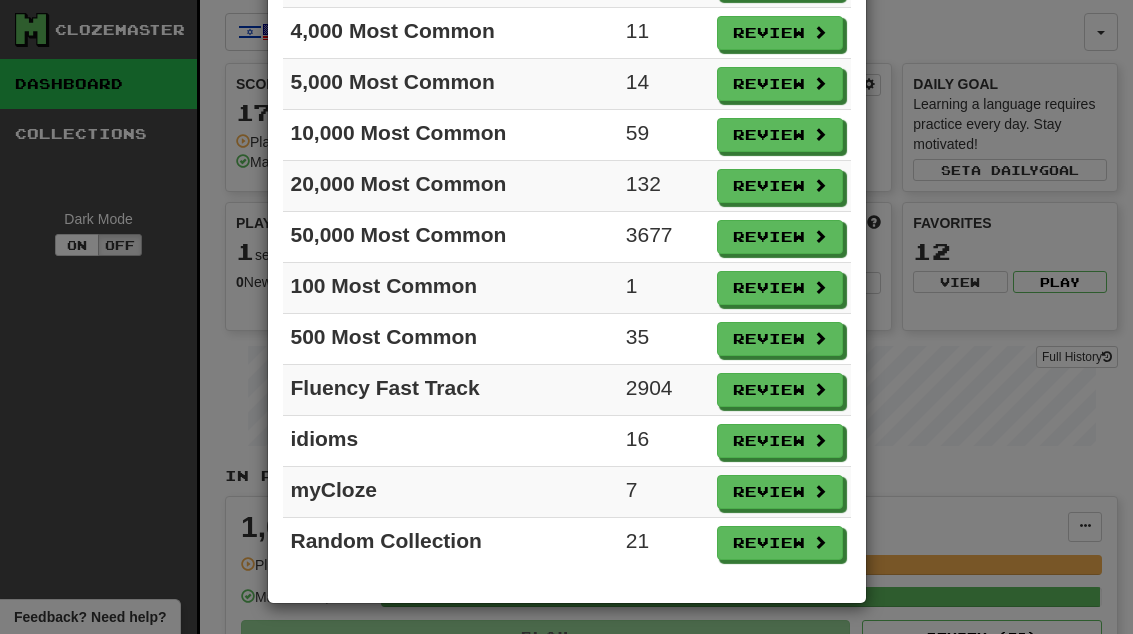 scroll, scrollTop: 326, scrollLeft: 0, axis: vertical 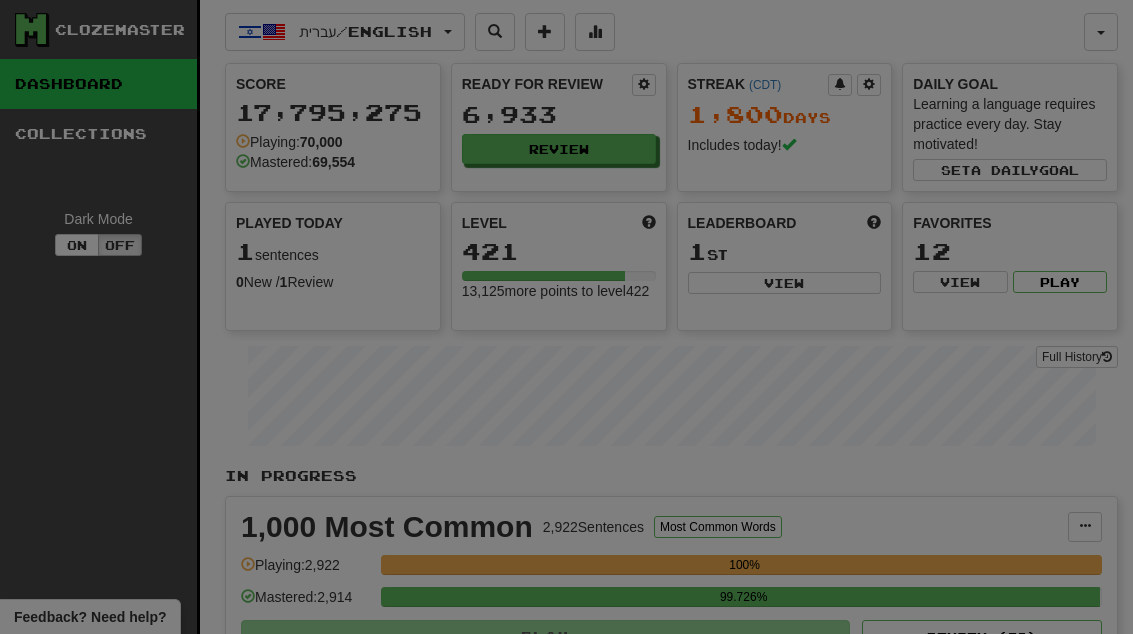 select on "**" 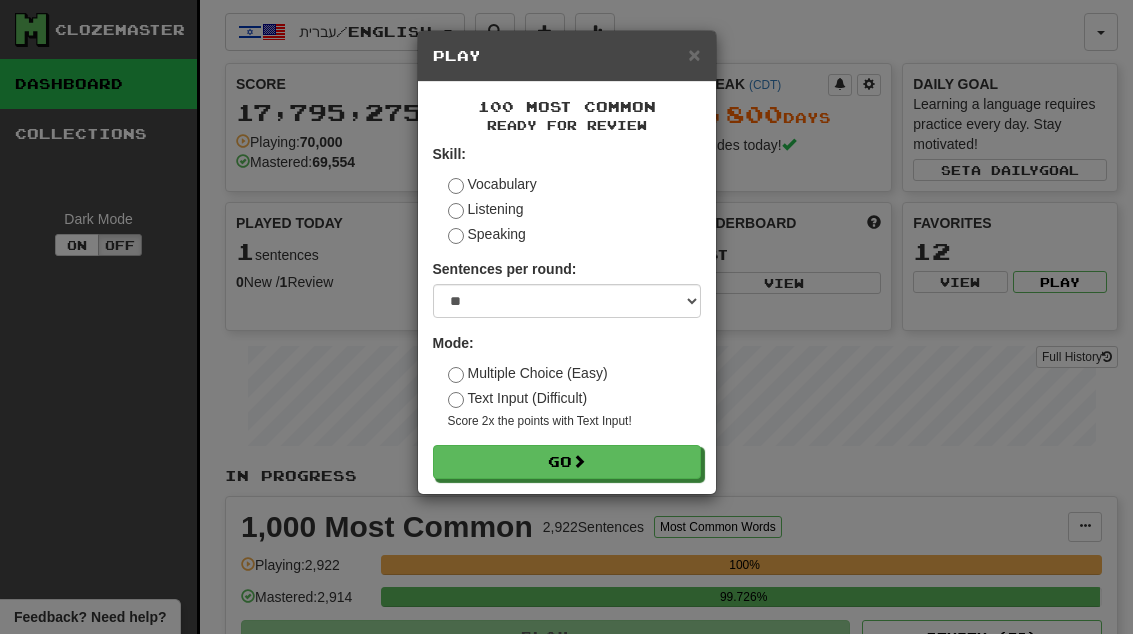 click on "Go" at bounding box center (567, 462) 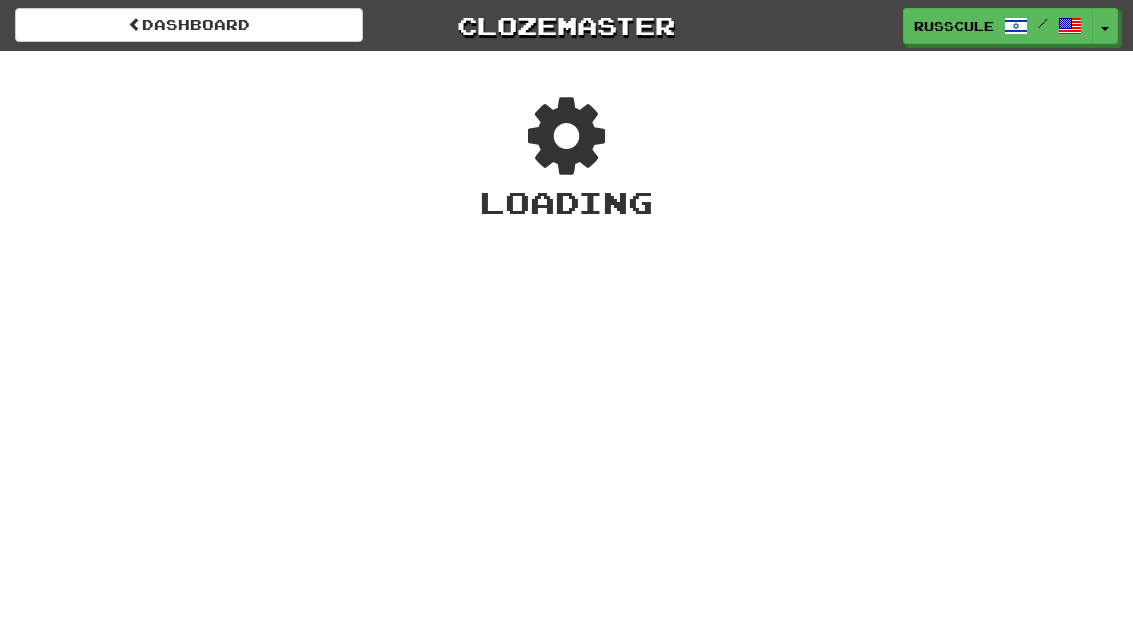 scroll, scrollTop: 0, scrollLeft: 0, axis: both 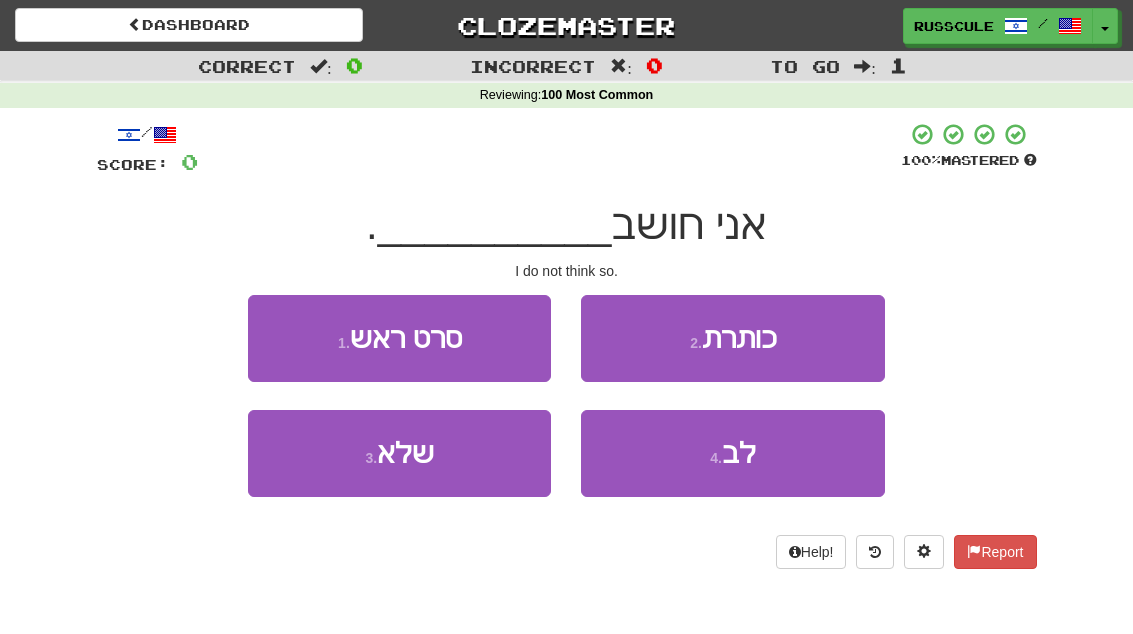 click on "3 .  שלא" at bounding box center [399, 453] 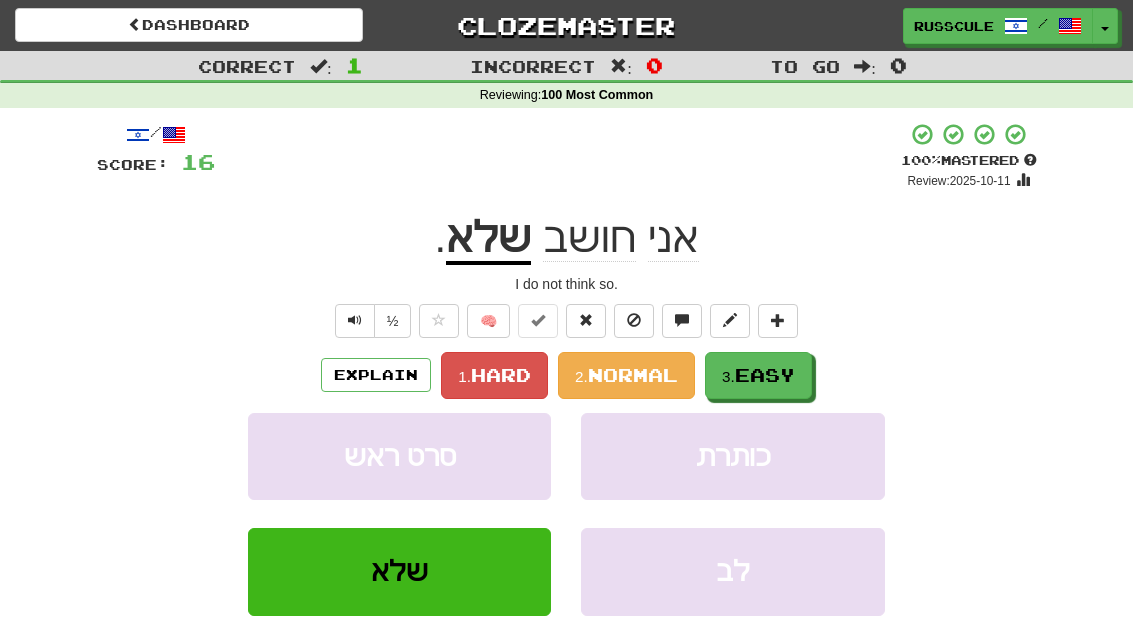 click on "Easy" at bounding box center (765, 375) 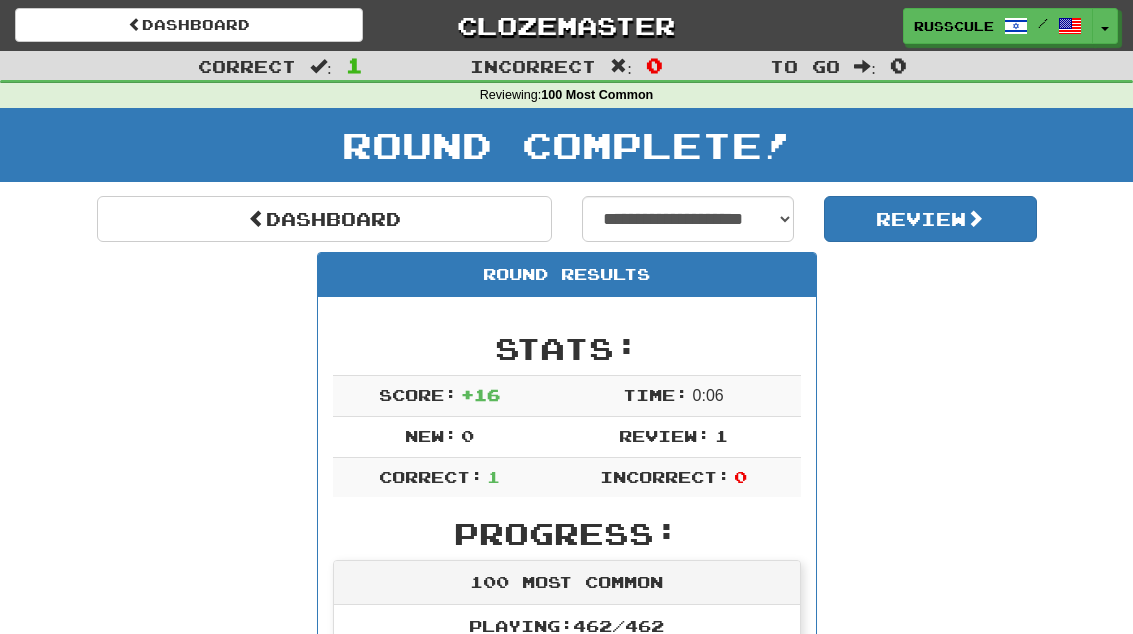 click on "Dashboard" at bounding box center (324, 219) 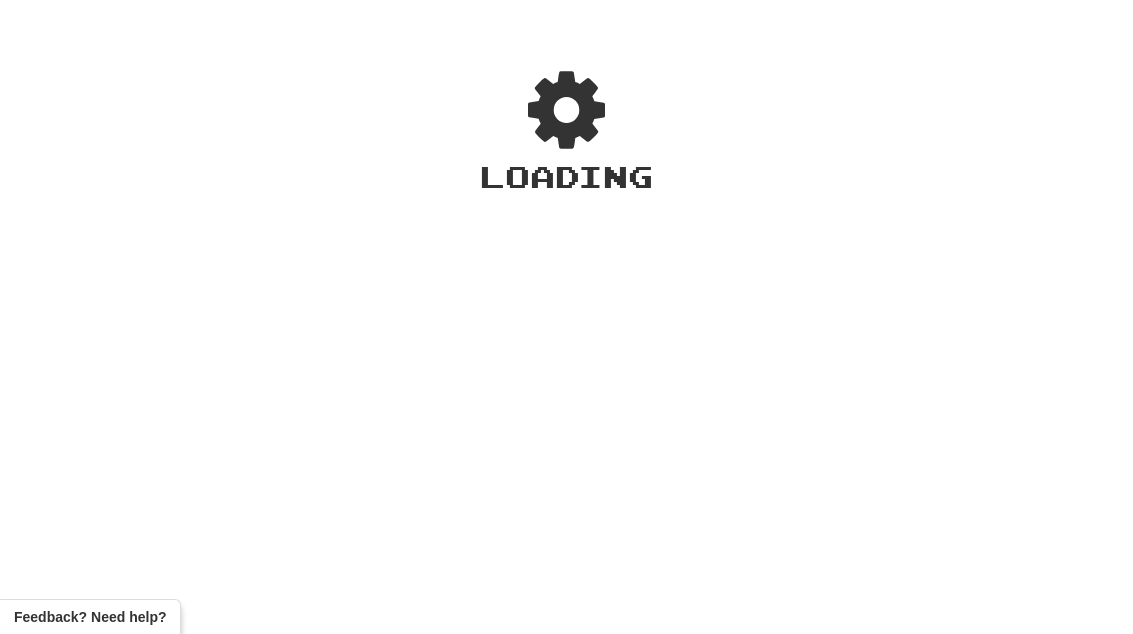 scroll, scrollTop: 0, scrollLeft: 0, axis: both 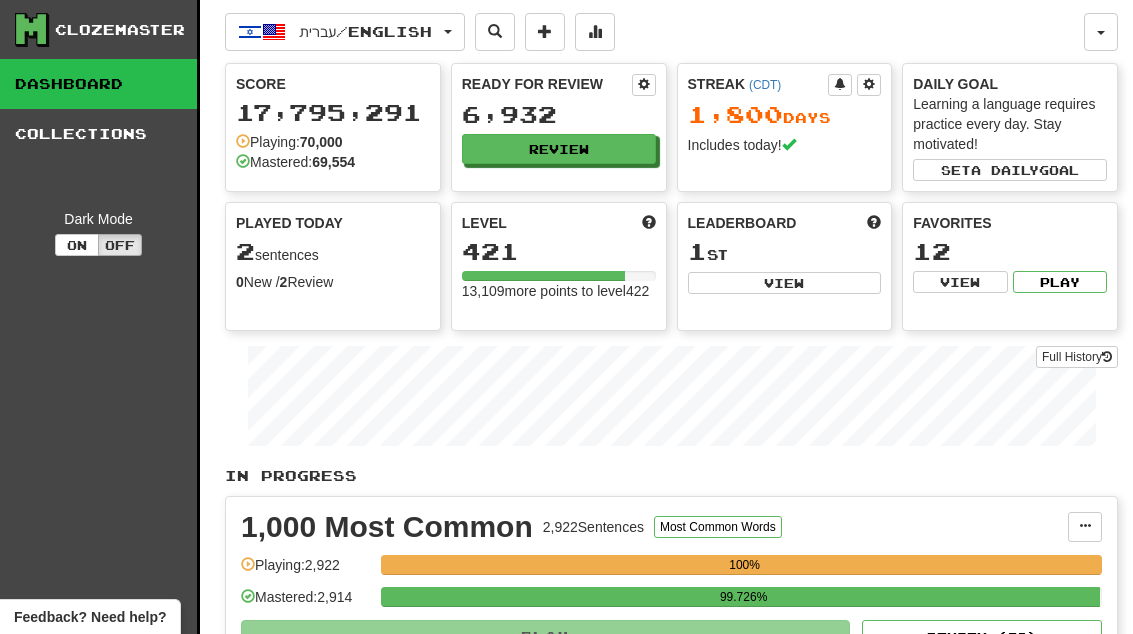 click on "View" at bounding box center (785, 283) 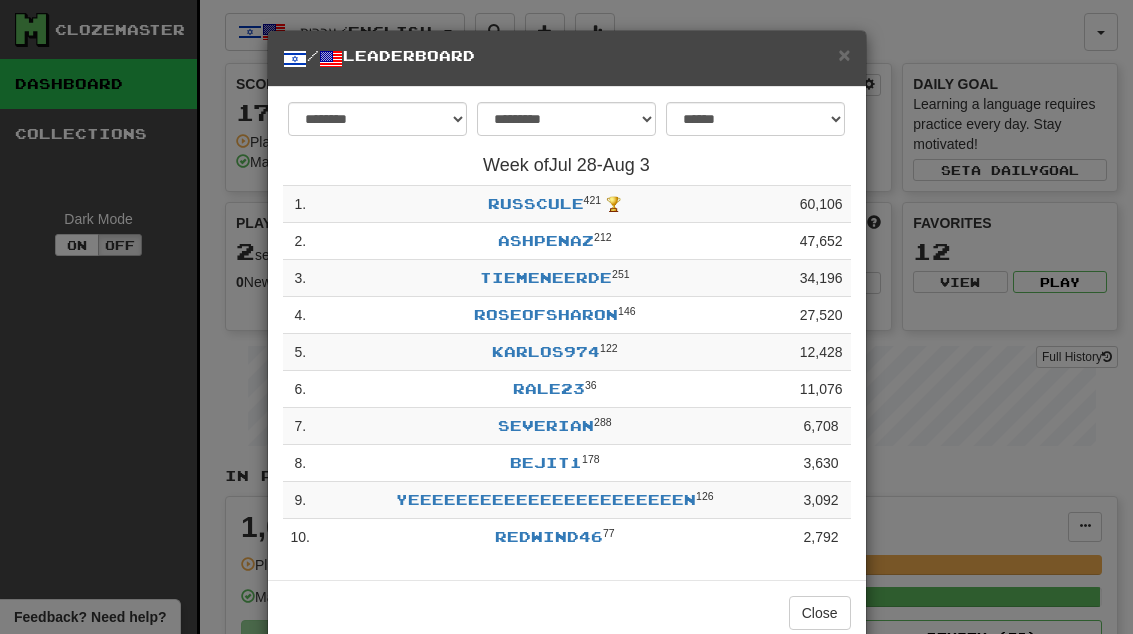 click on "Close" at bounding box center [820, 613] 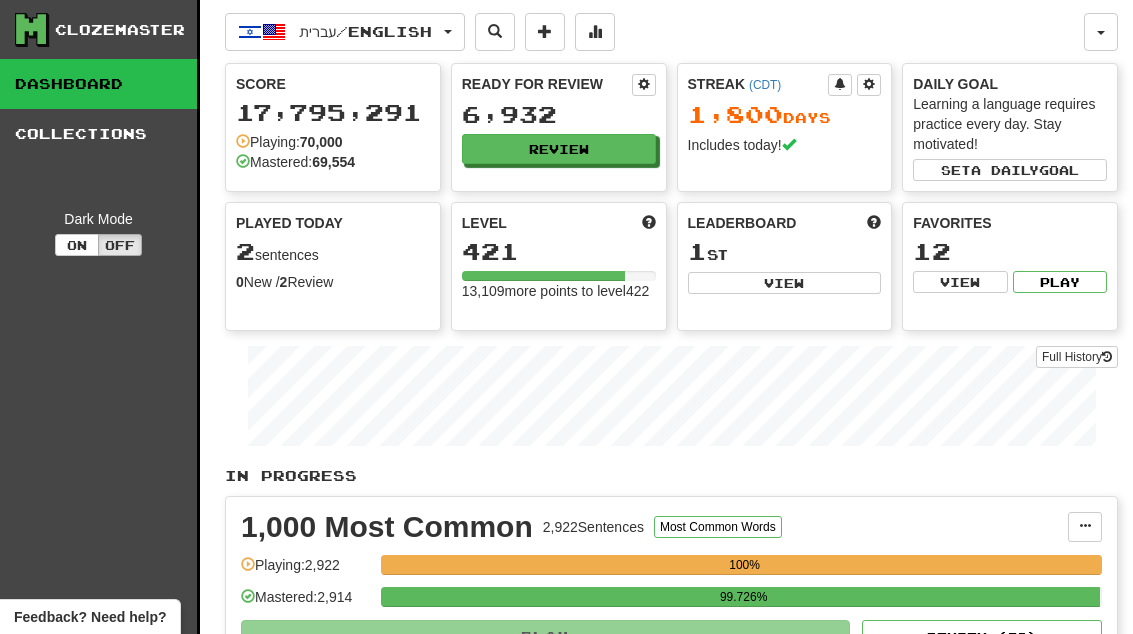 click at bounding box center [595, 32] 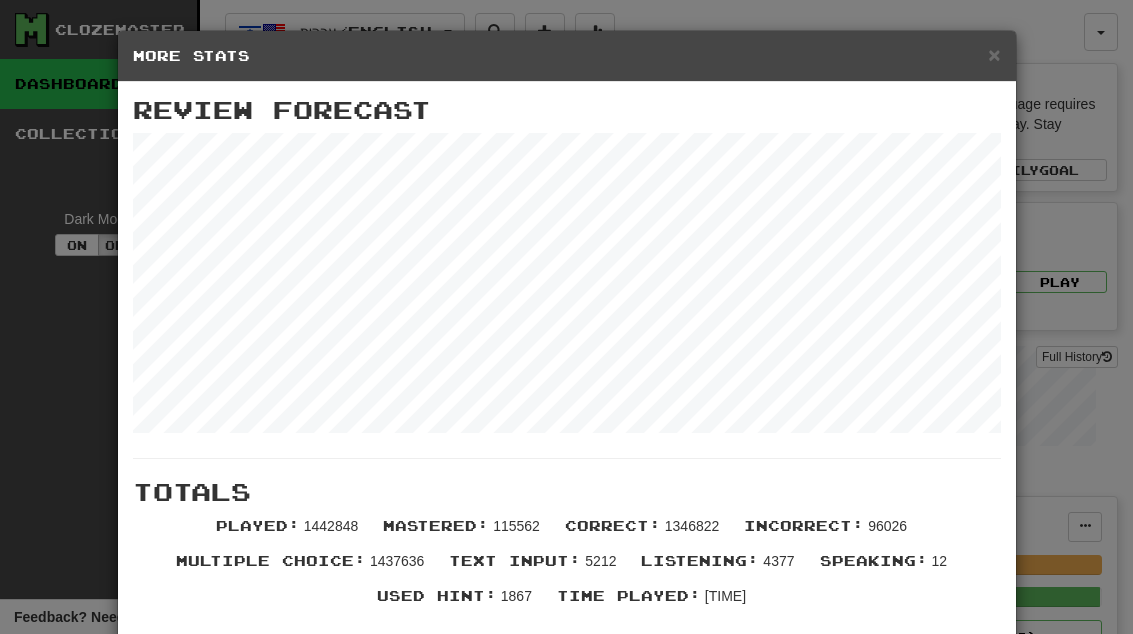 scroll, scrollTop: 0, scrollLeft: 0, axis: both 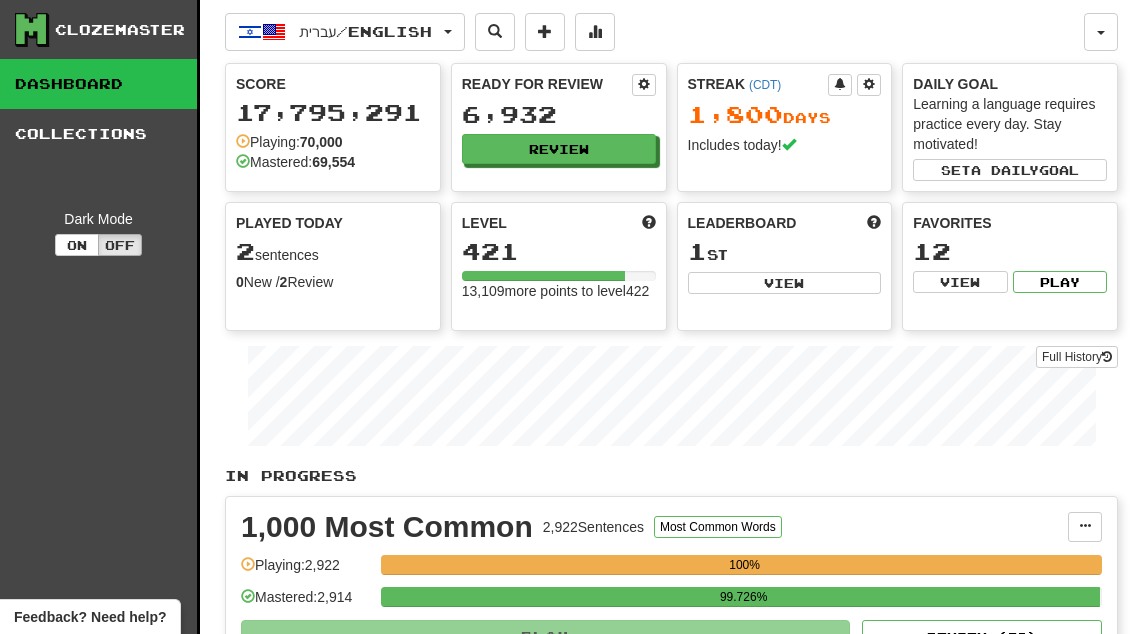 click on "Review" at bounding box center (559, 149) 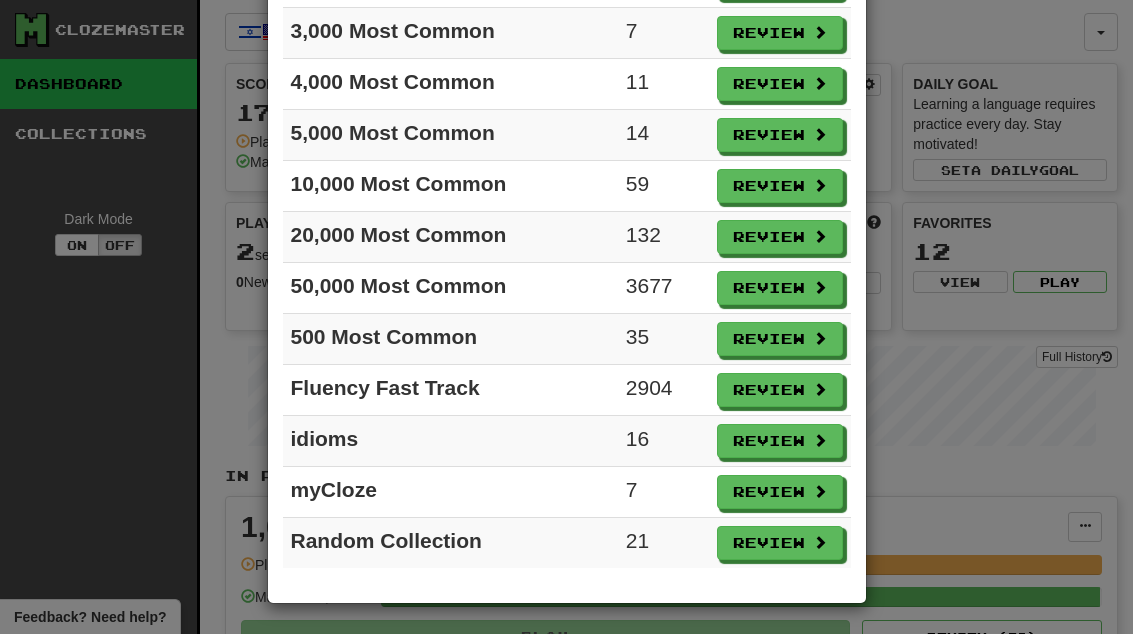 scroll, scrollTop: 275, scrollLeft: 0, axis: vertical 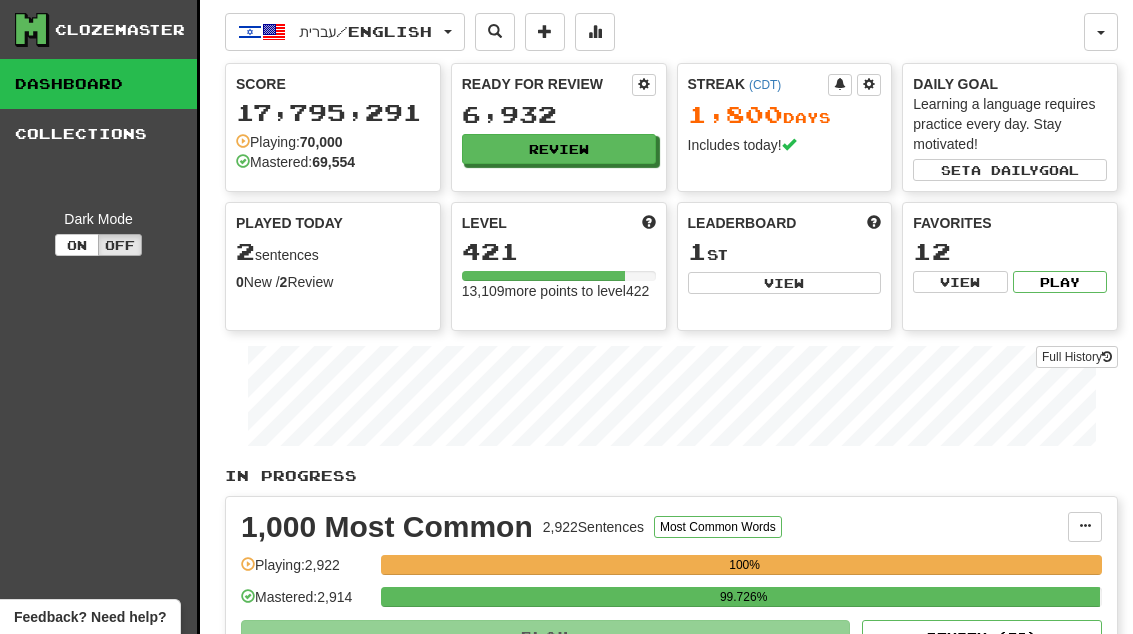 select on "**" 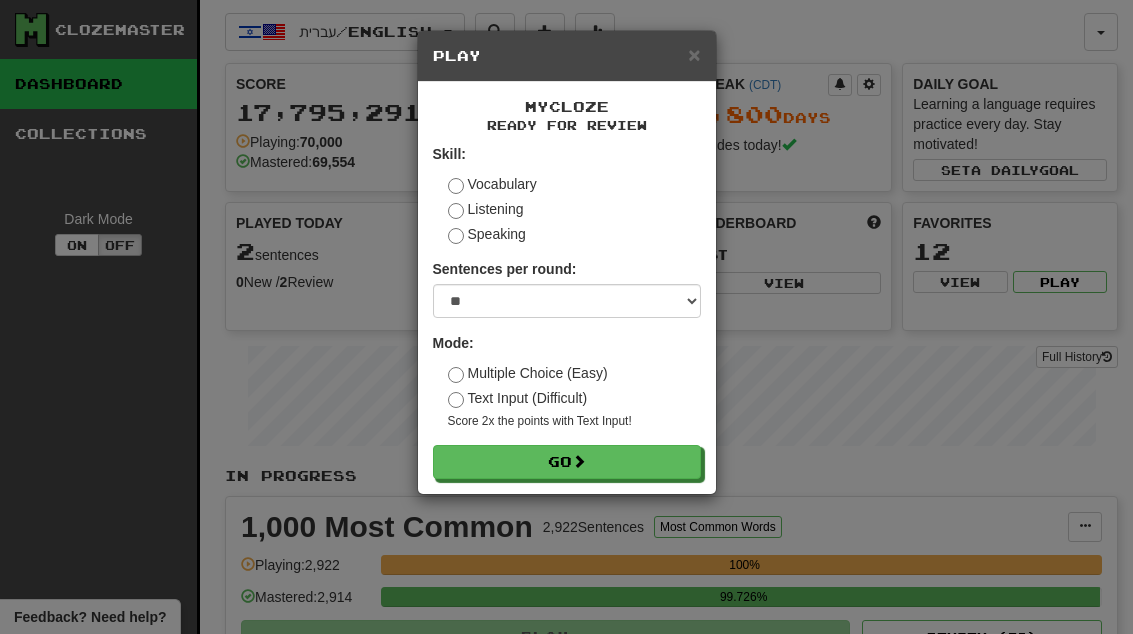 click on "Go" at bounding box center [567, 462] 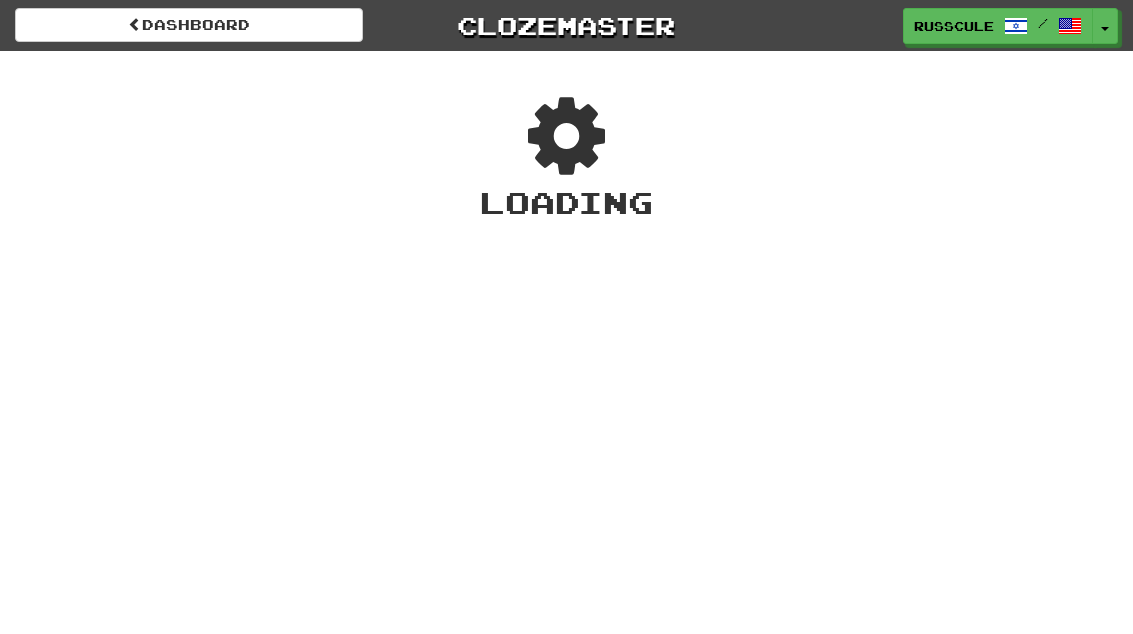 scroll, scrollTop: 0, scrollLeft: 0, axis: both 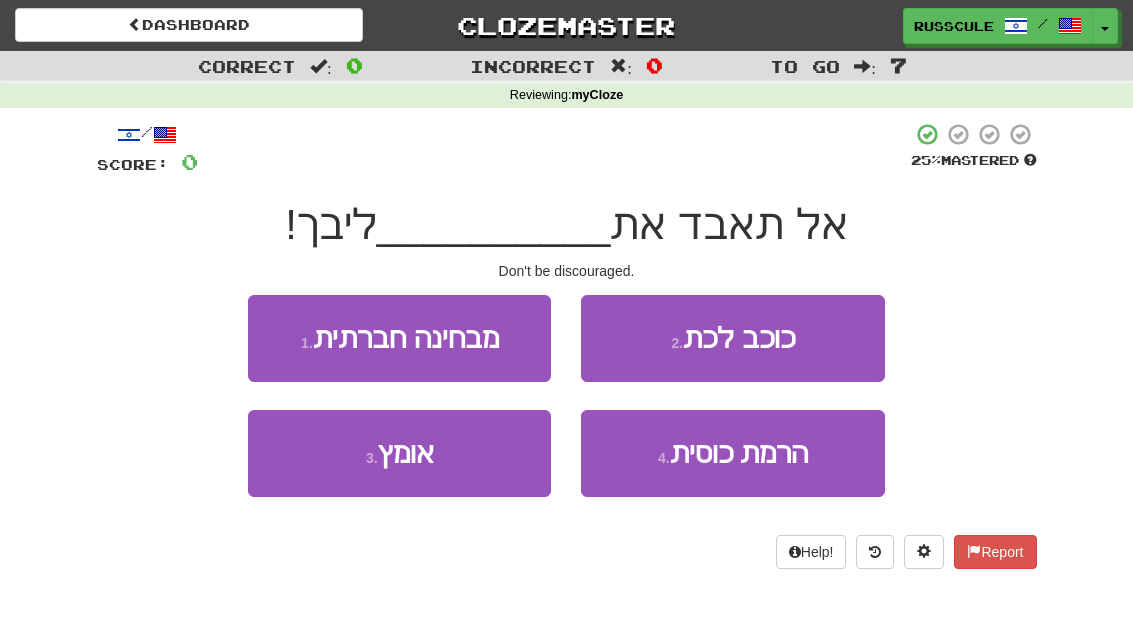 click on "3 . אומץ" at bounding box center (399, 453) 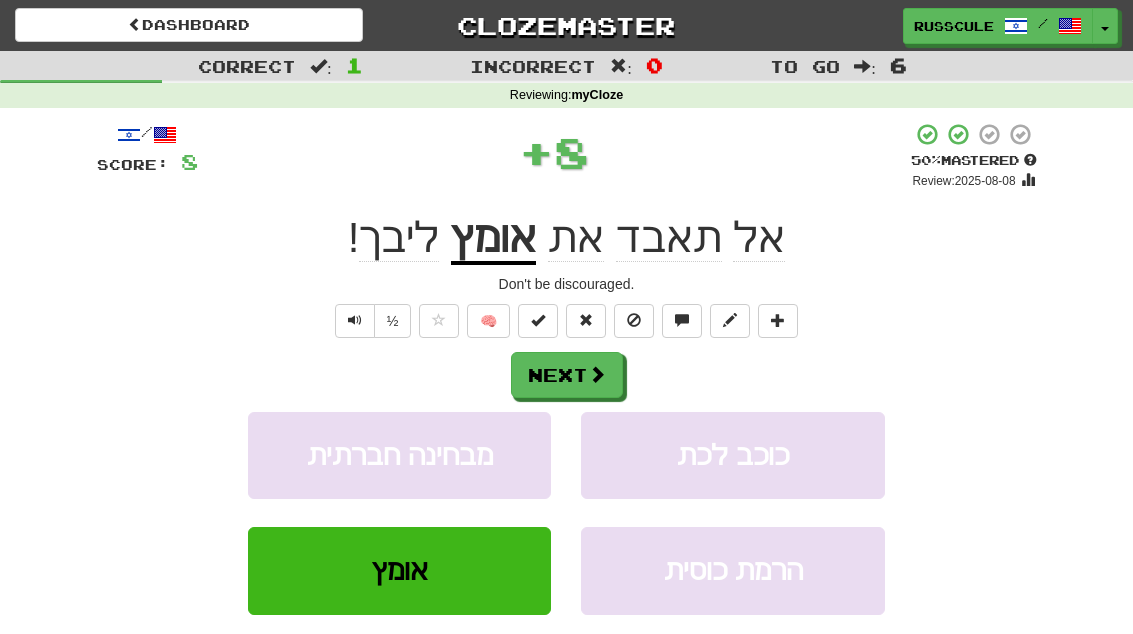 click on "Next" at bounding box center [567, 375] 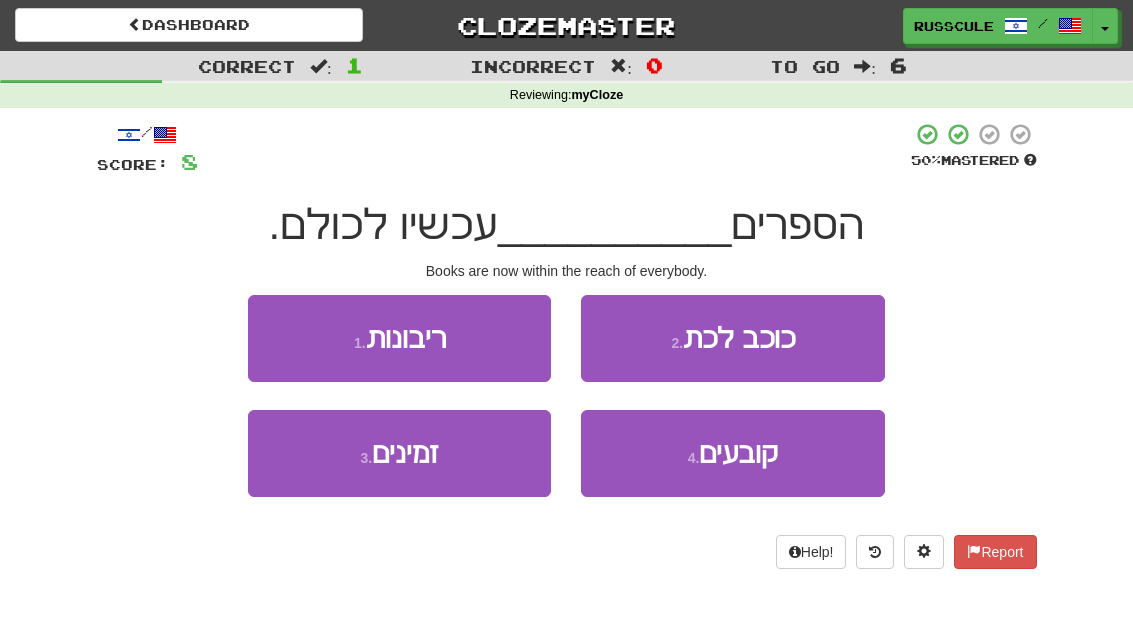 click on "3 . זמינים" at bounding box center (399, 453) 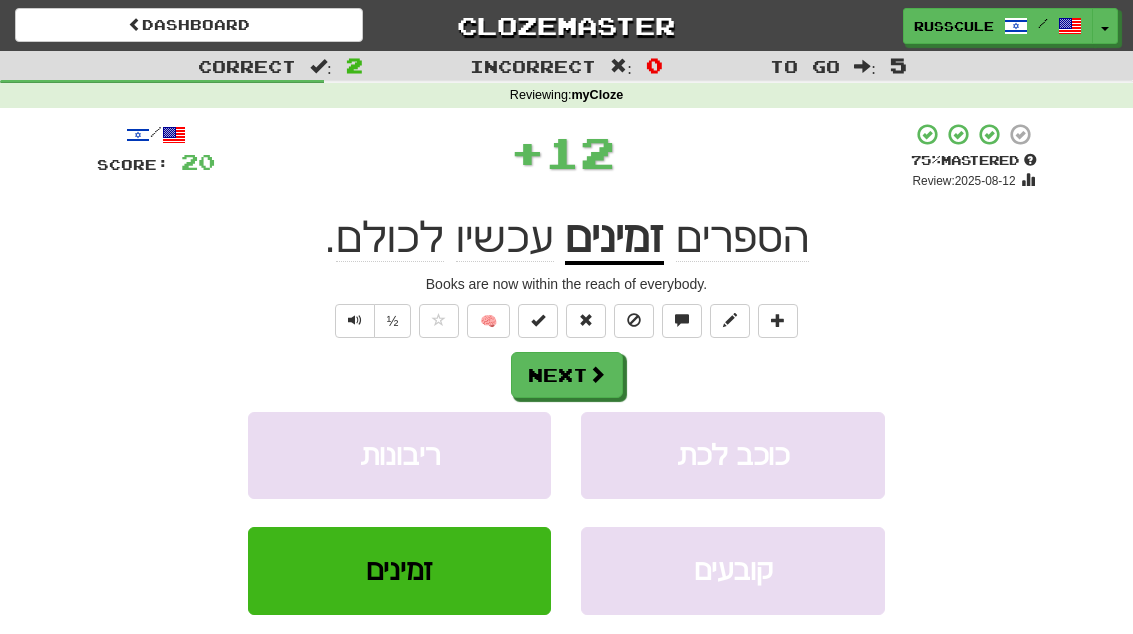 click at bounding box center (597, 374) 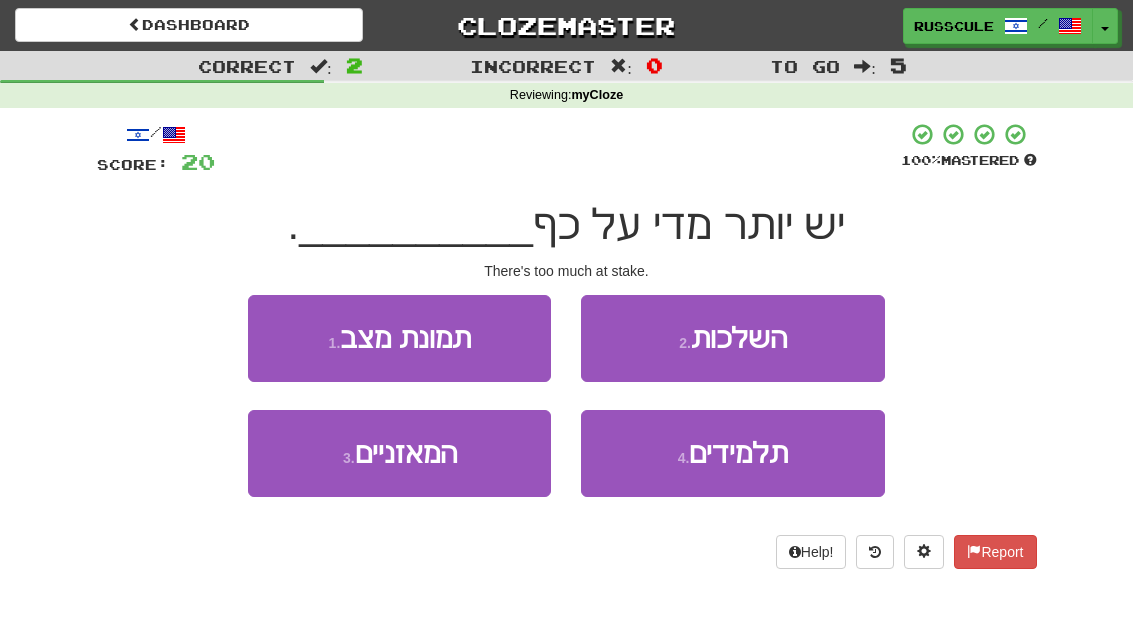 click on "3 . הממאזניים" at bounding box center (399, 453) 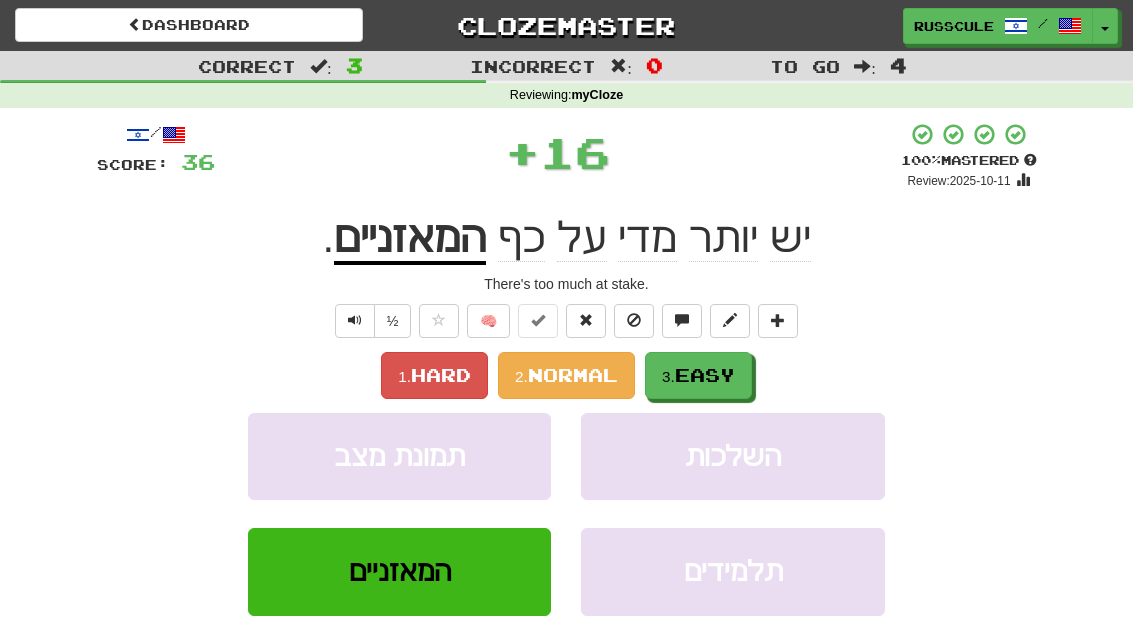 click on "Easy" at bounding box center (705, 375) 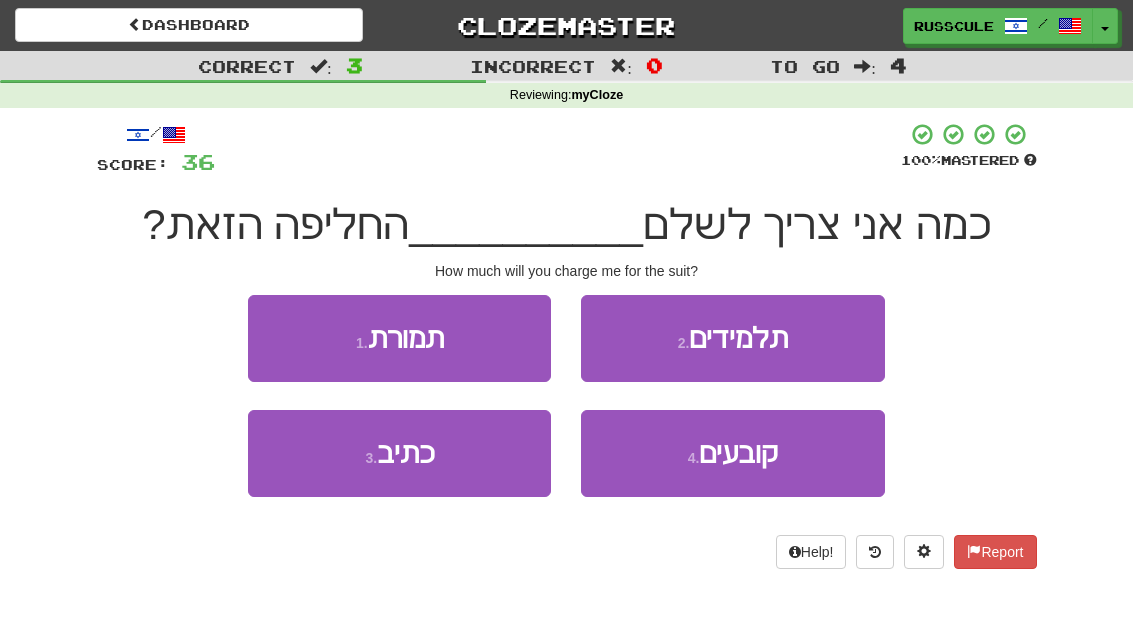 click on "1 .  תמורת" at bounding box center [399, 338] 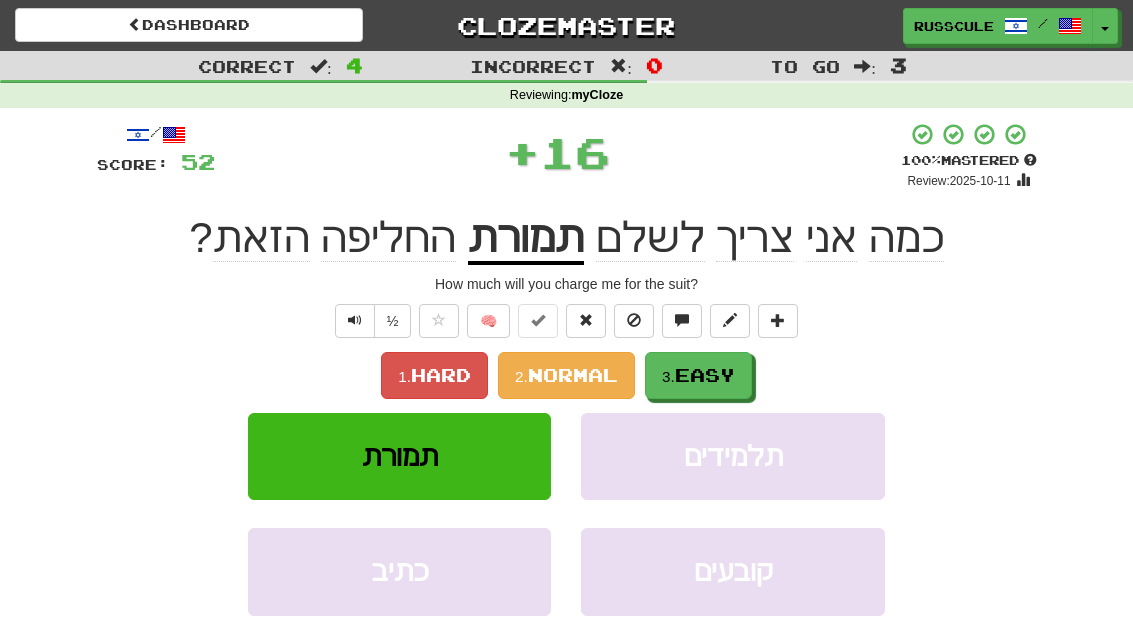 click on "Easy" at bounding box center [705, 375] 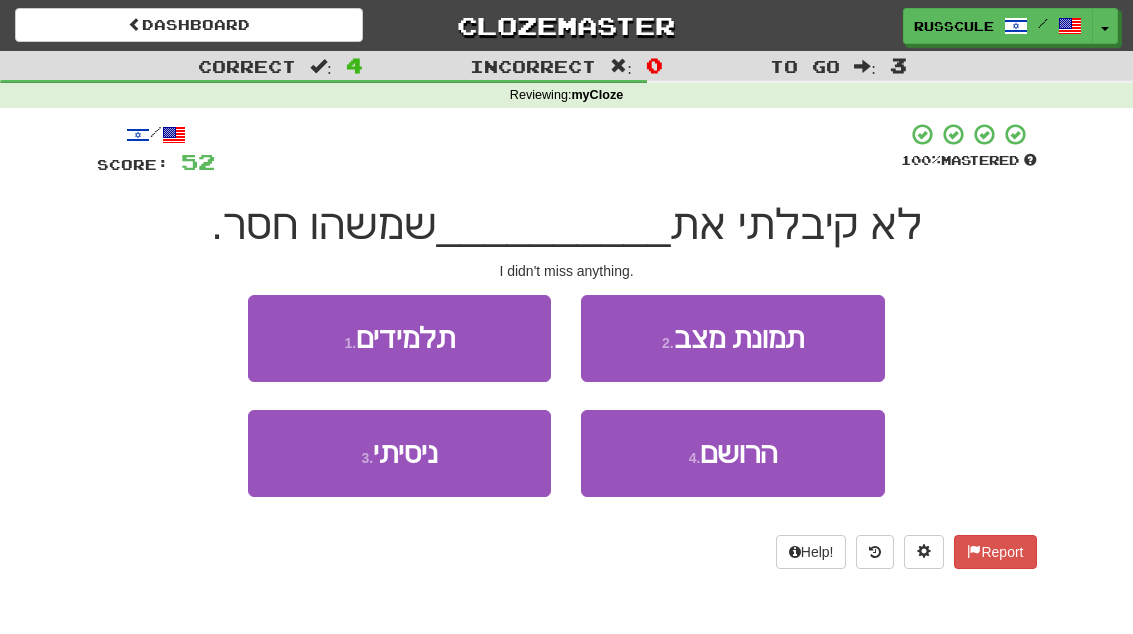 click on "הרושם" at bounding box center (738, 453) 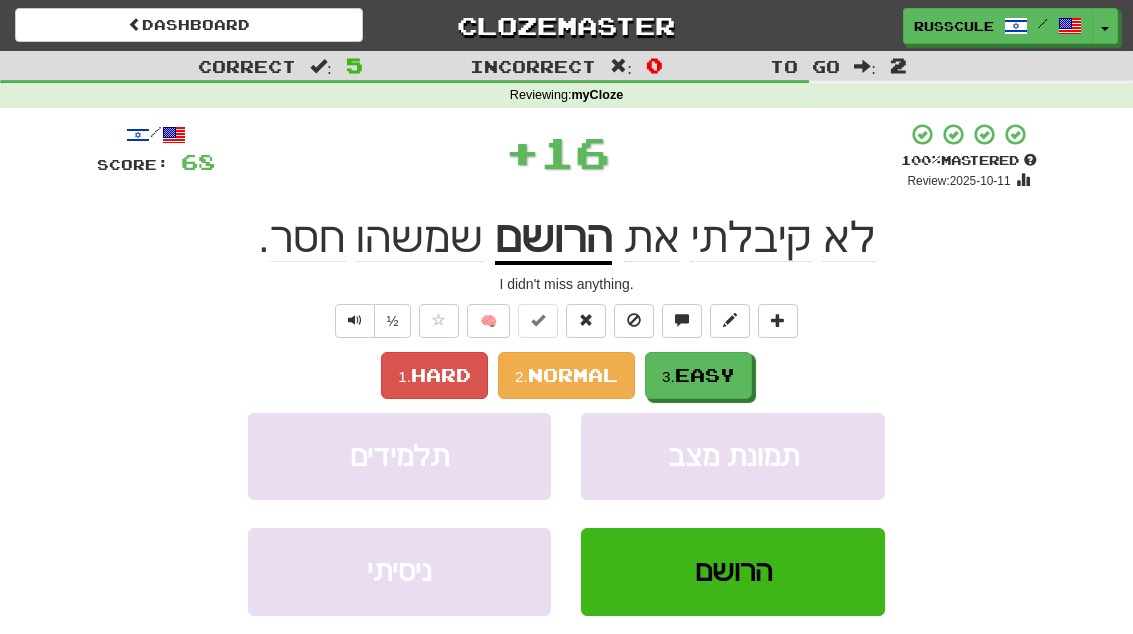click on "3.  Easy" at bounding box center [698, 375] 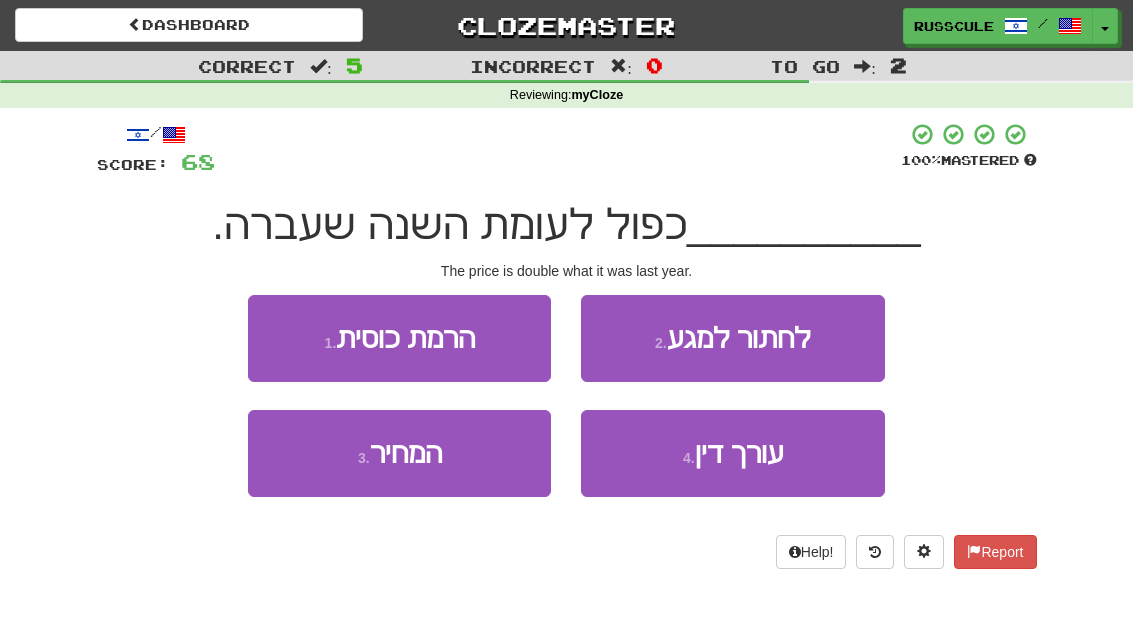 click on "3 . המחיר" at bounding box center [399, 453] 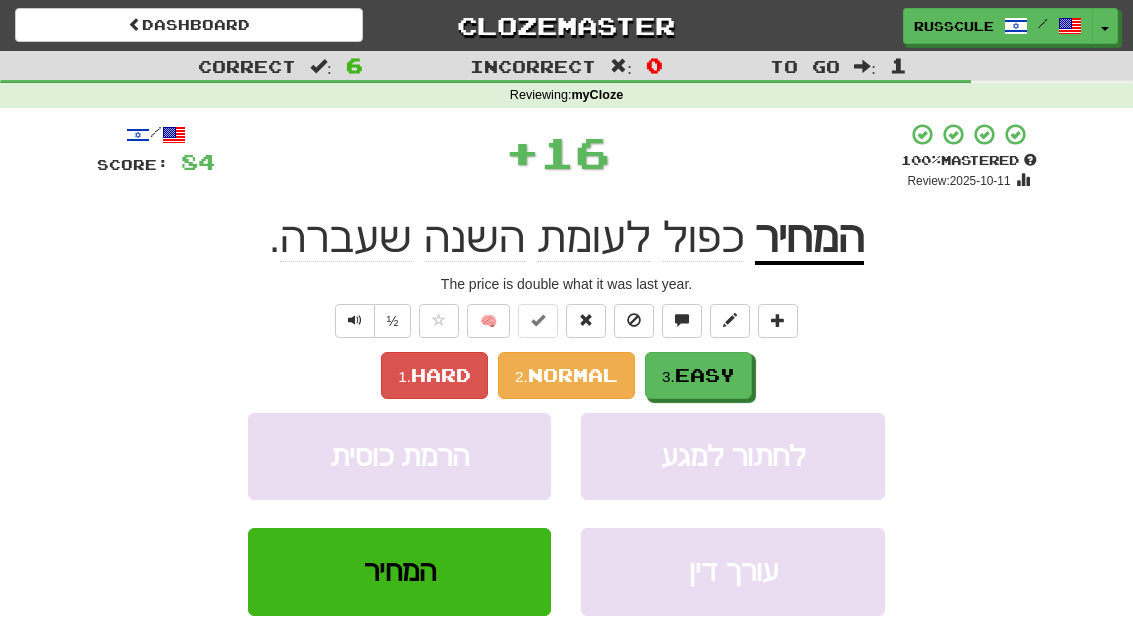 click on "Easy" at bounding box center [705, 375] 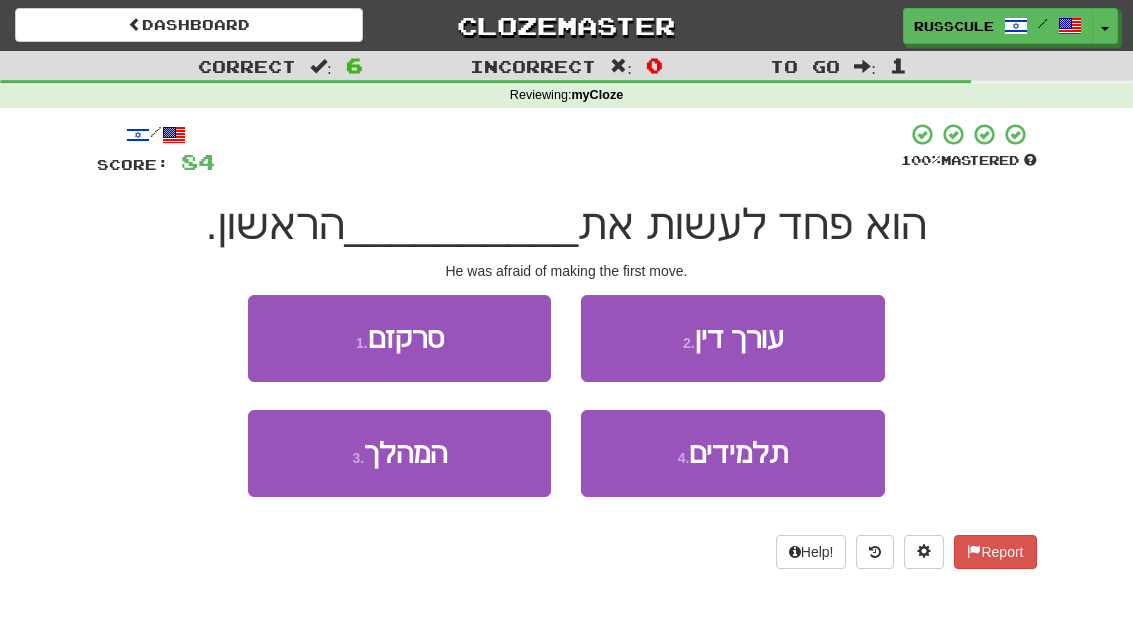 click on "3 . המהלך" at bounding box center (399, 453) 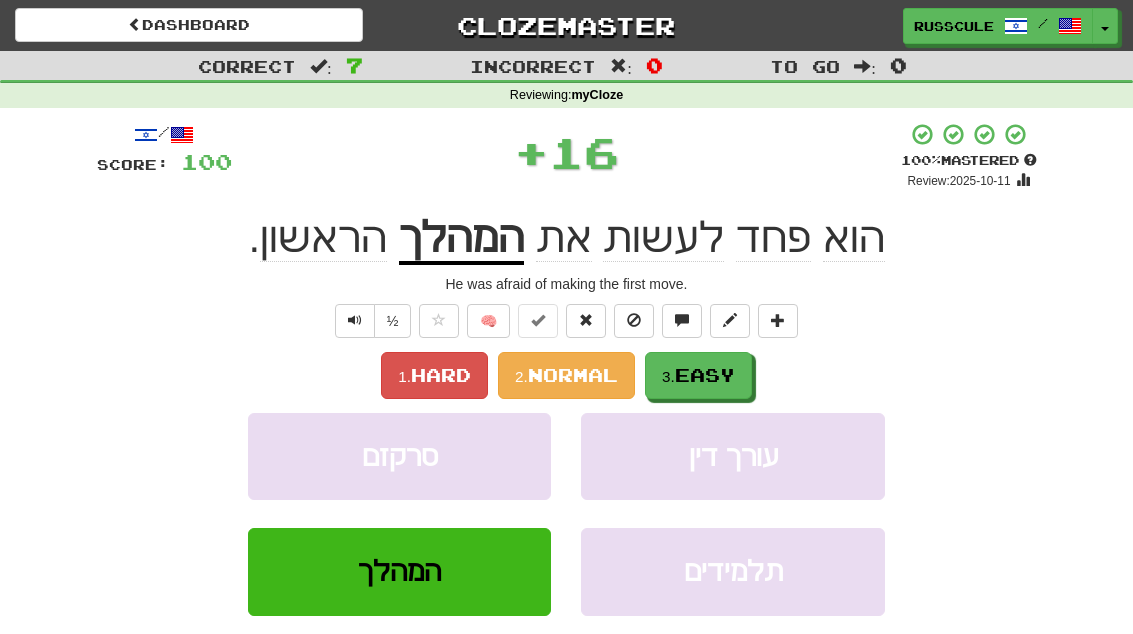 click on "Easy" at bounding box center [705, 375] 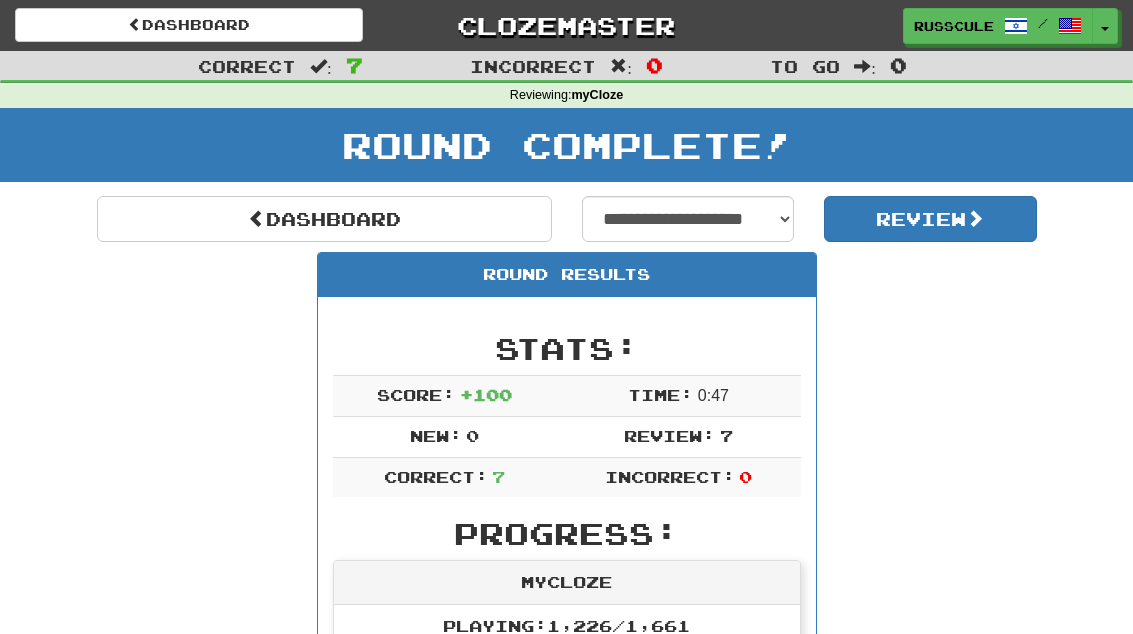 click on "Dashboard" at bounding box center [324, 219] 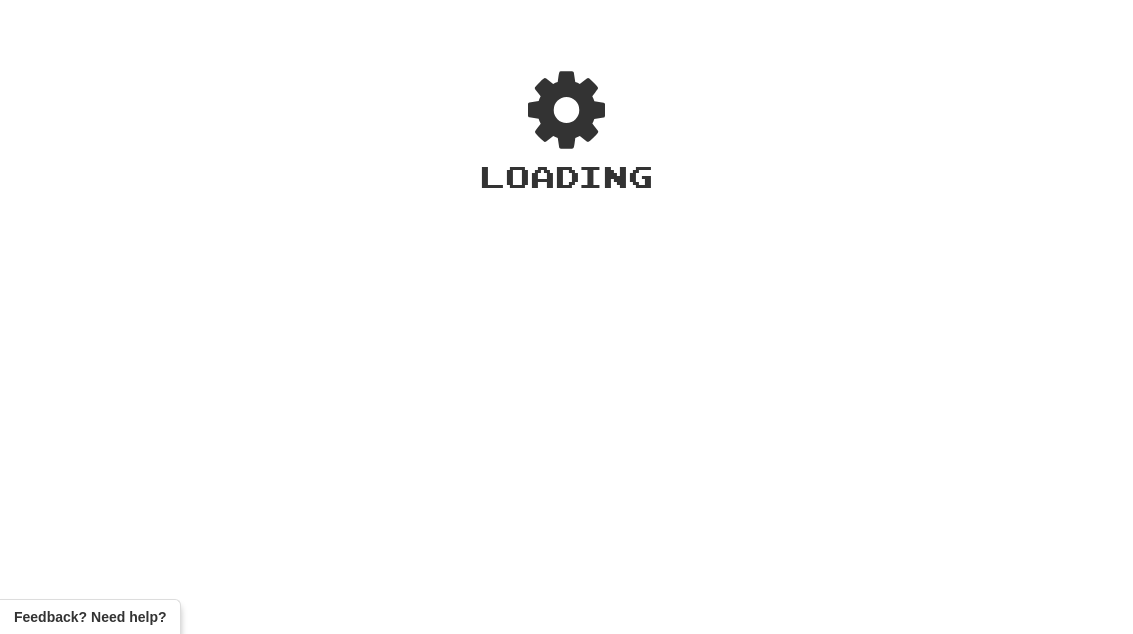 scroll, scrollTop: 0, scrollLeft: 0, axis: both 